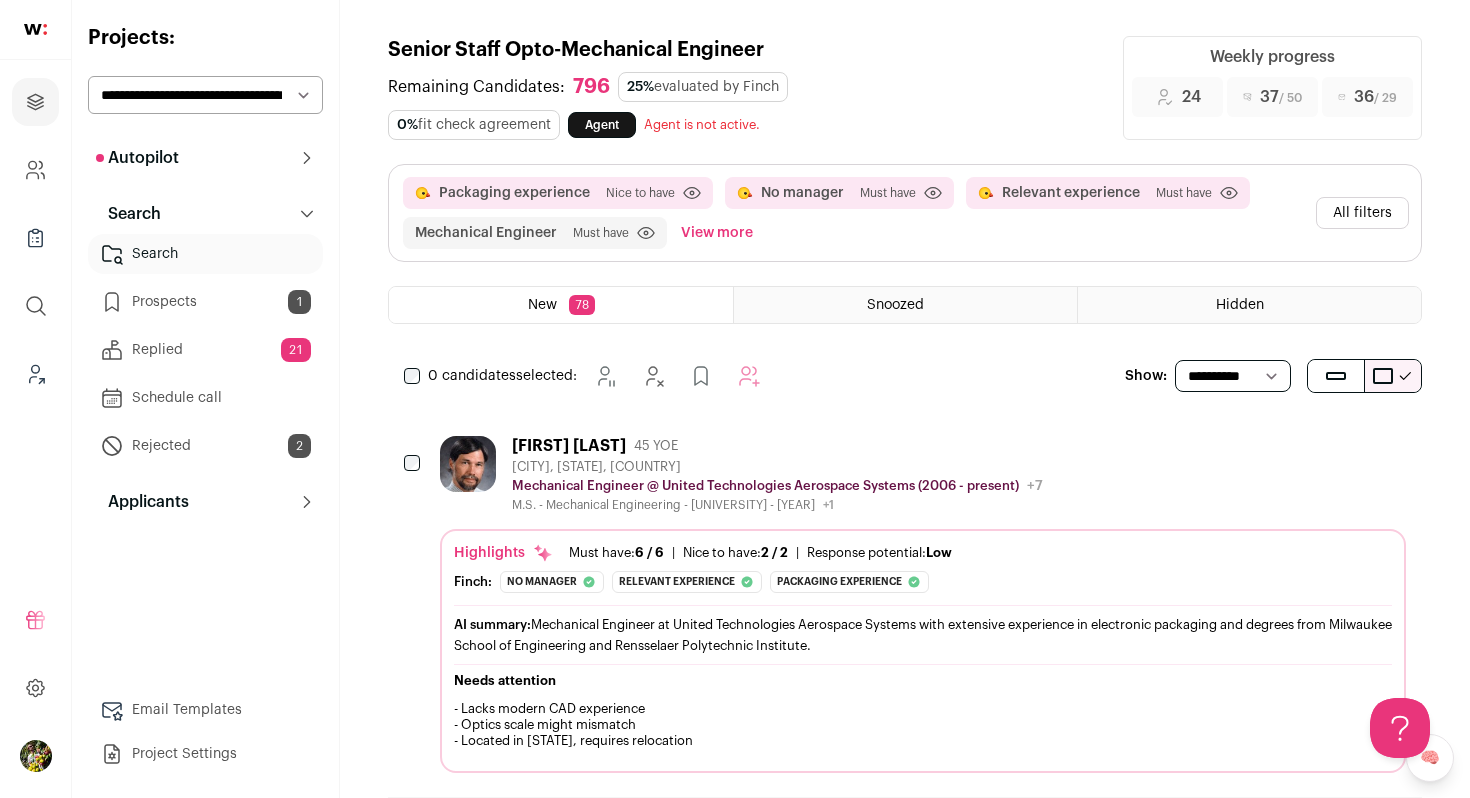 scroll, scrollTop: 0, scrollLeft: 0, axis: both 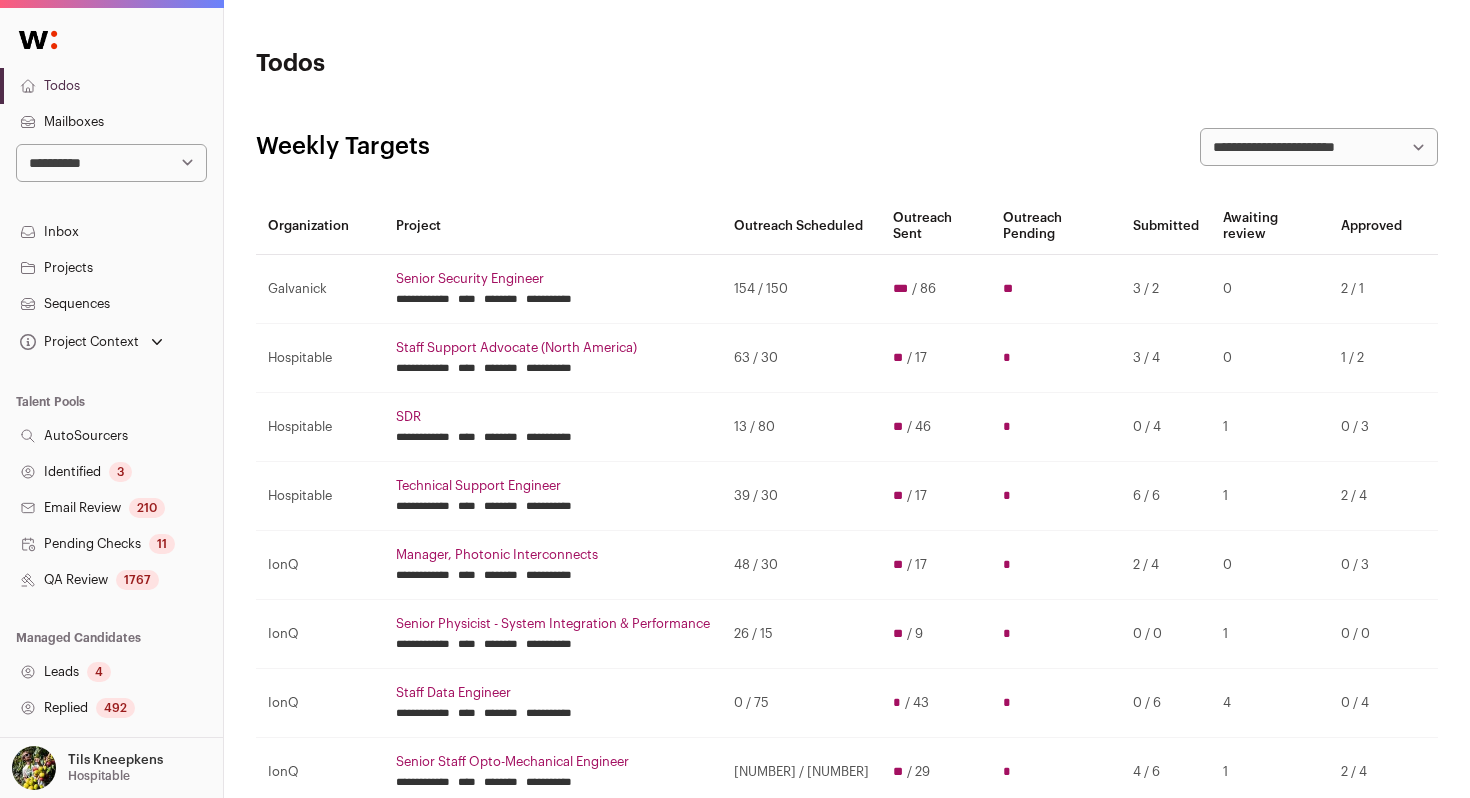 click on "Projects" at bounding box center [111, 268] 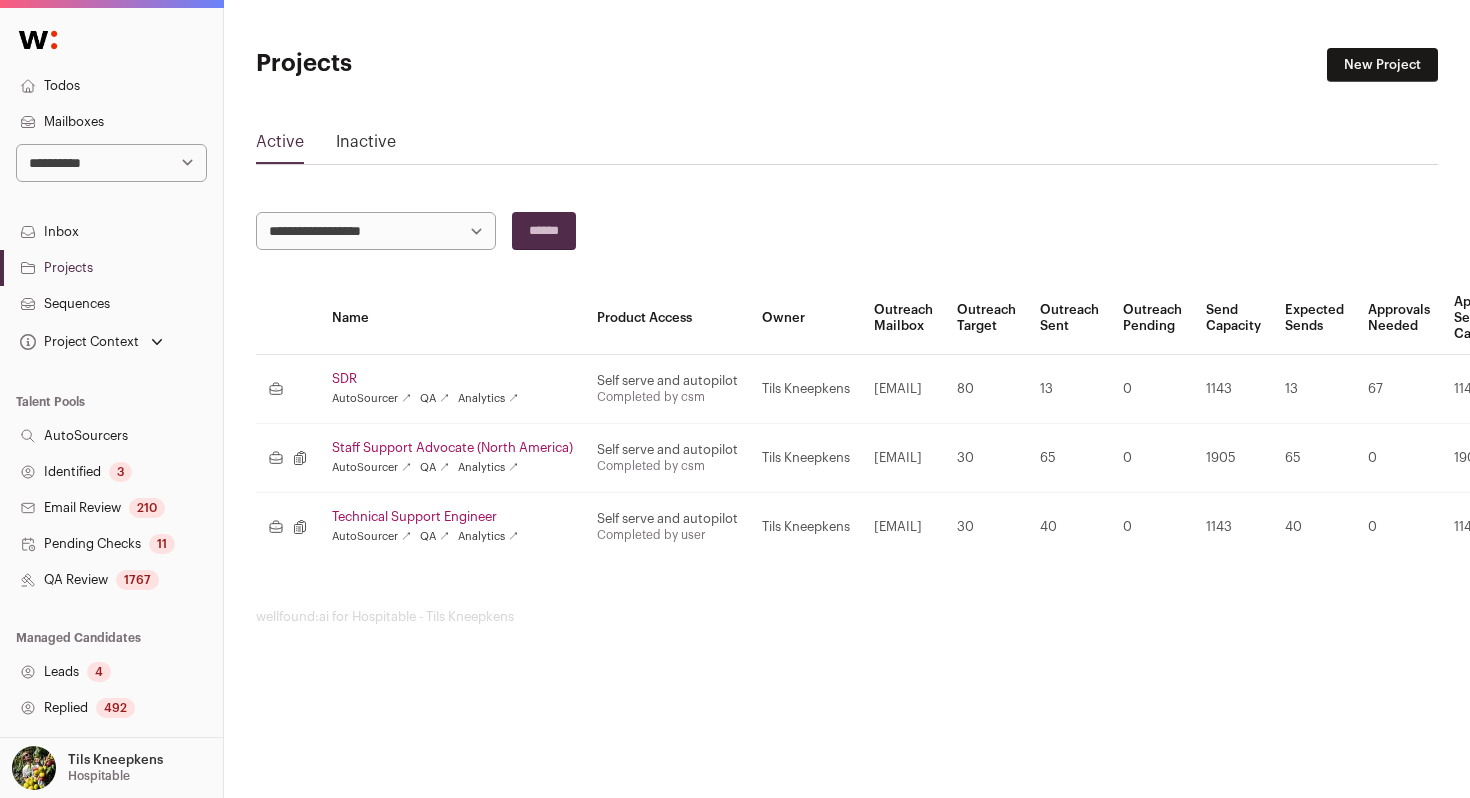 click on "Technical Support Engineer" at bounding box center (452, 517) 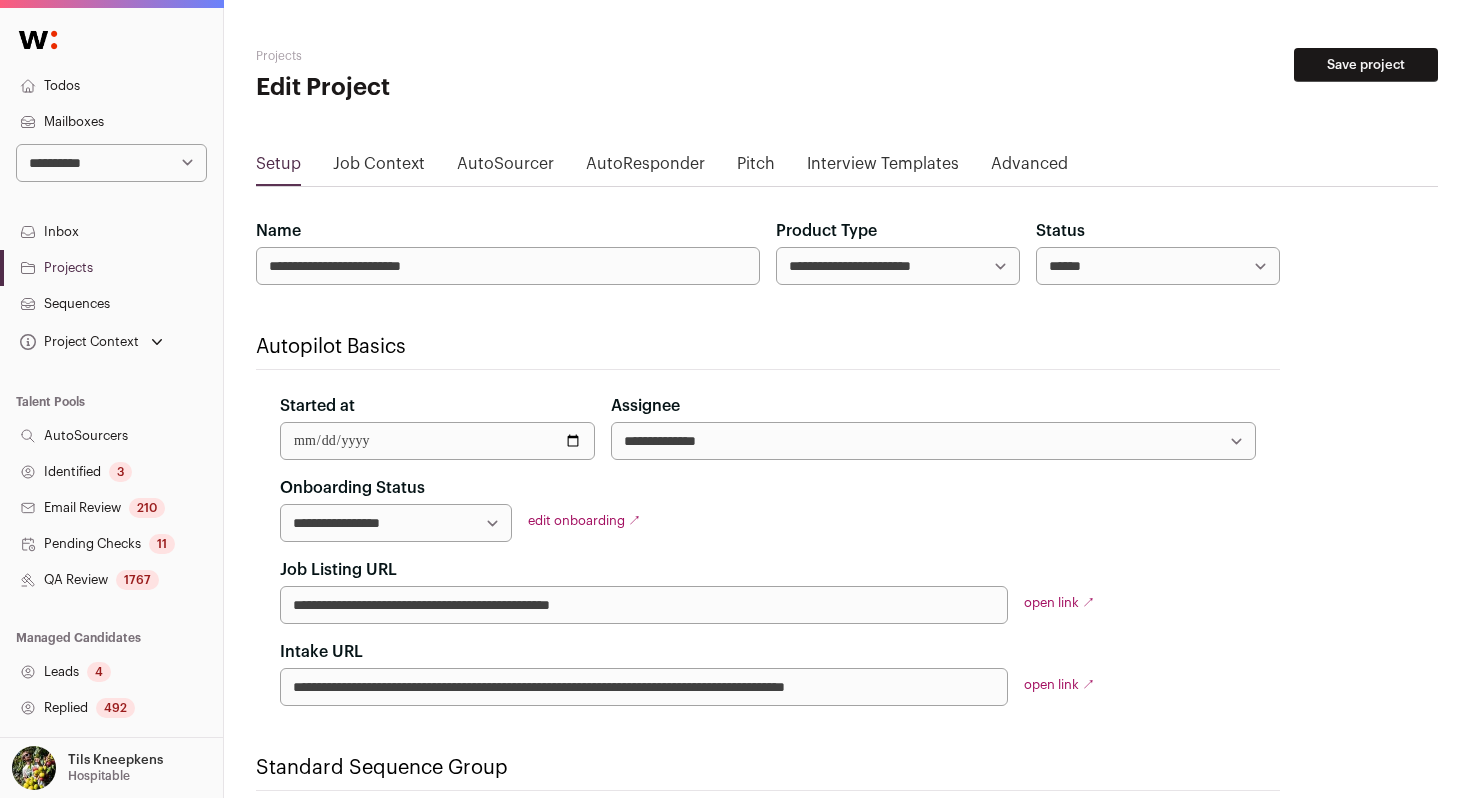 click on "AutoSourcer" at bounding box center [505, 168] 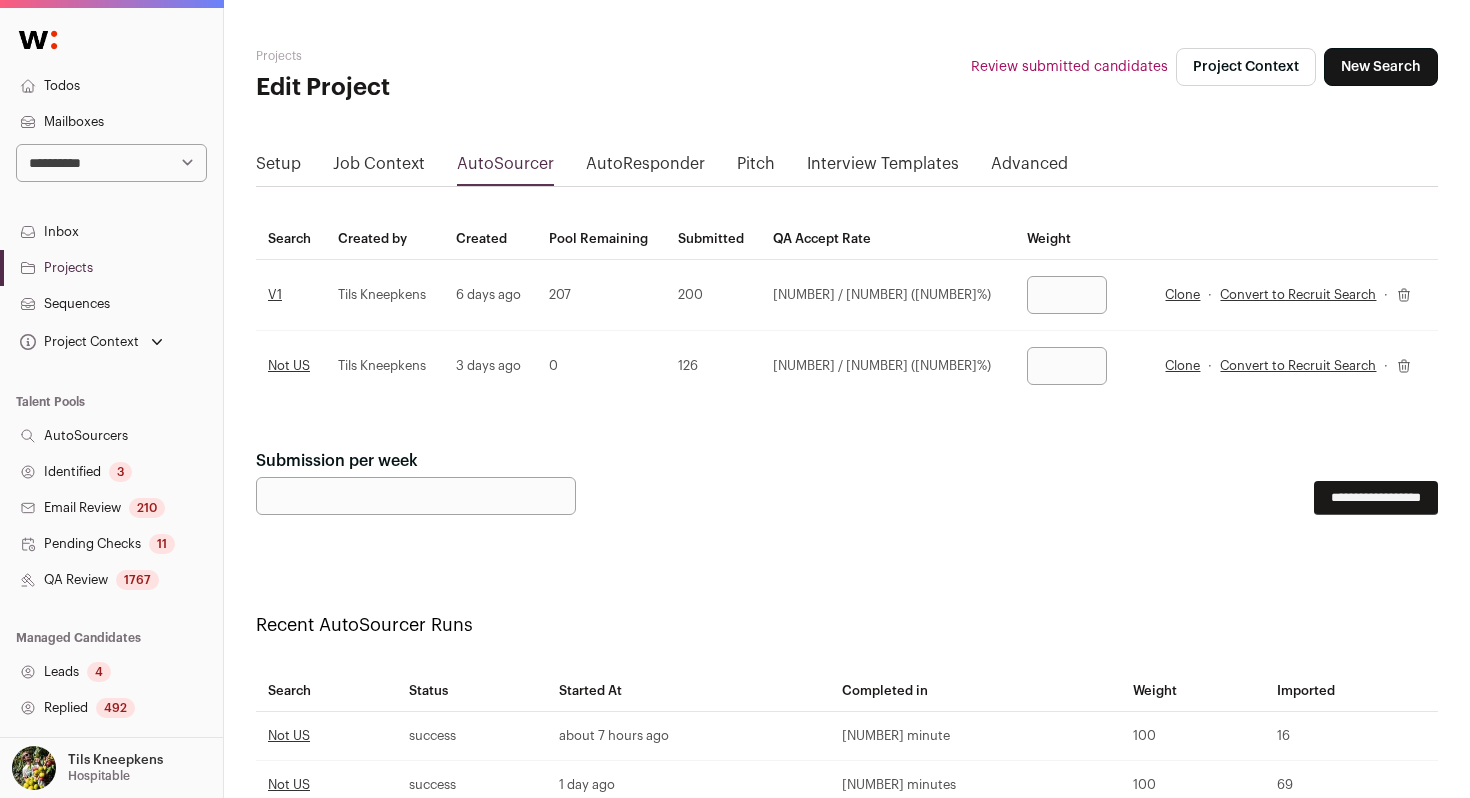 click on "Clone" at bounding box center [1182, 366] 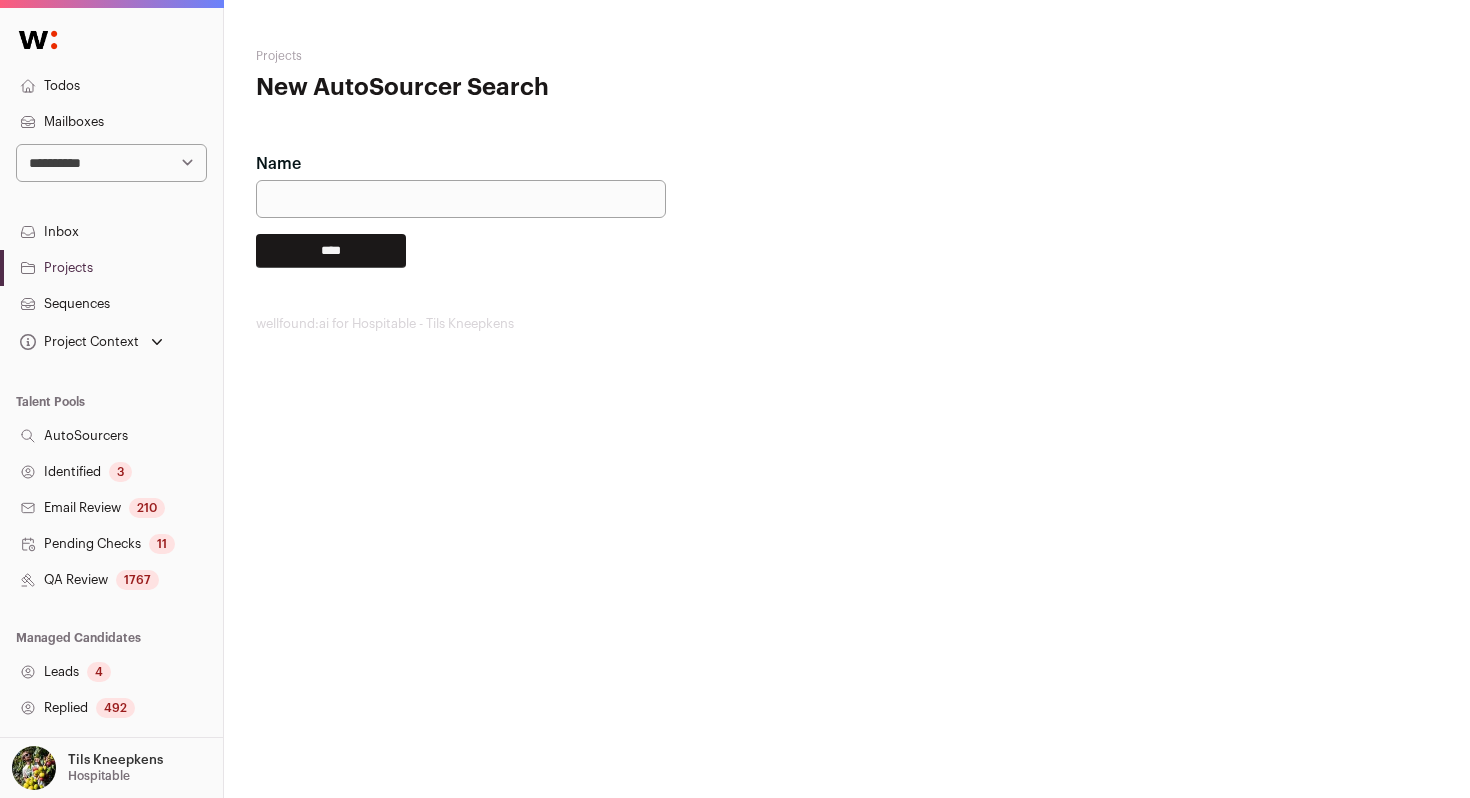 click on "Name" at bounding box center [461, 199] 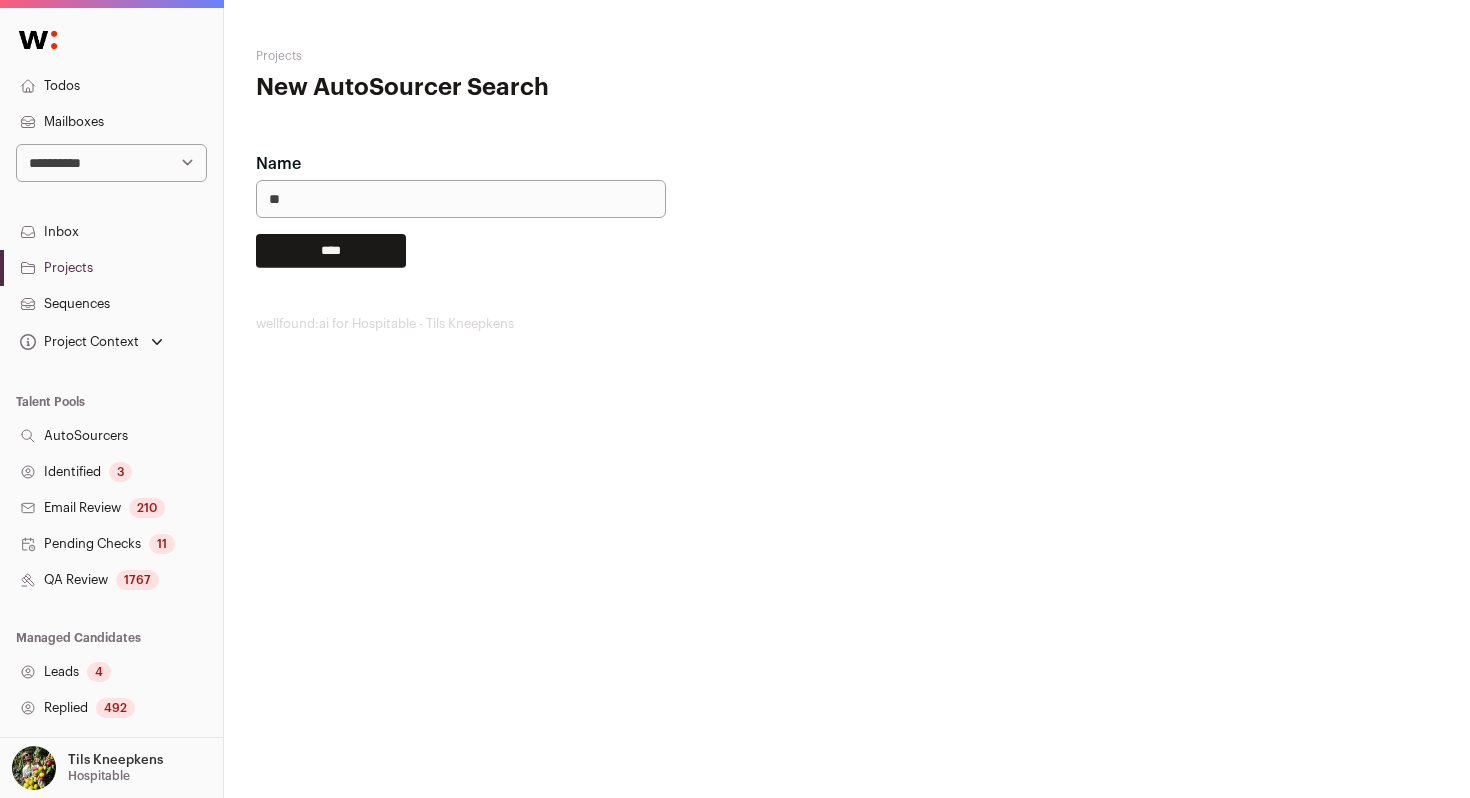 type on "**" 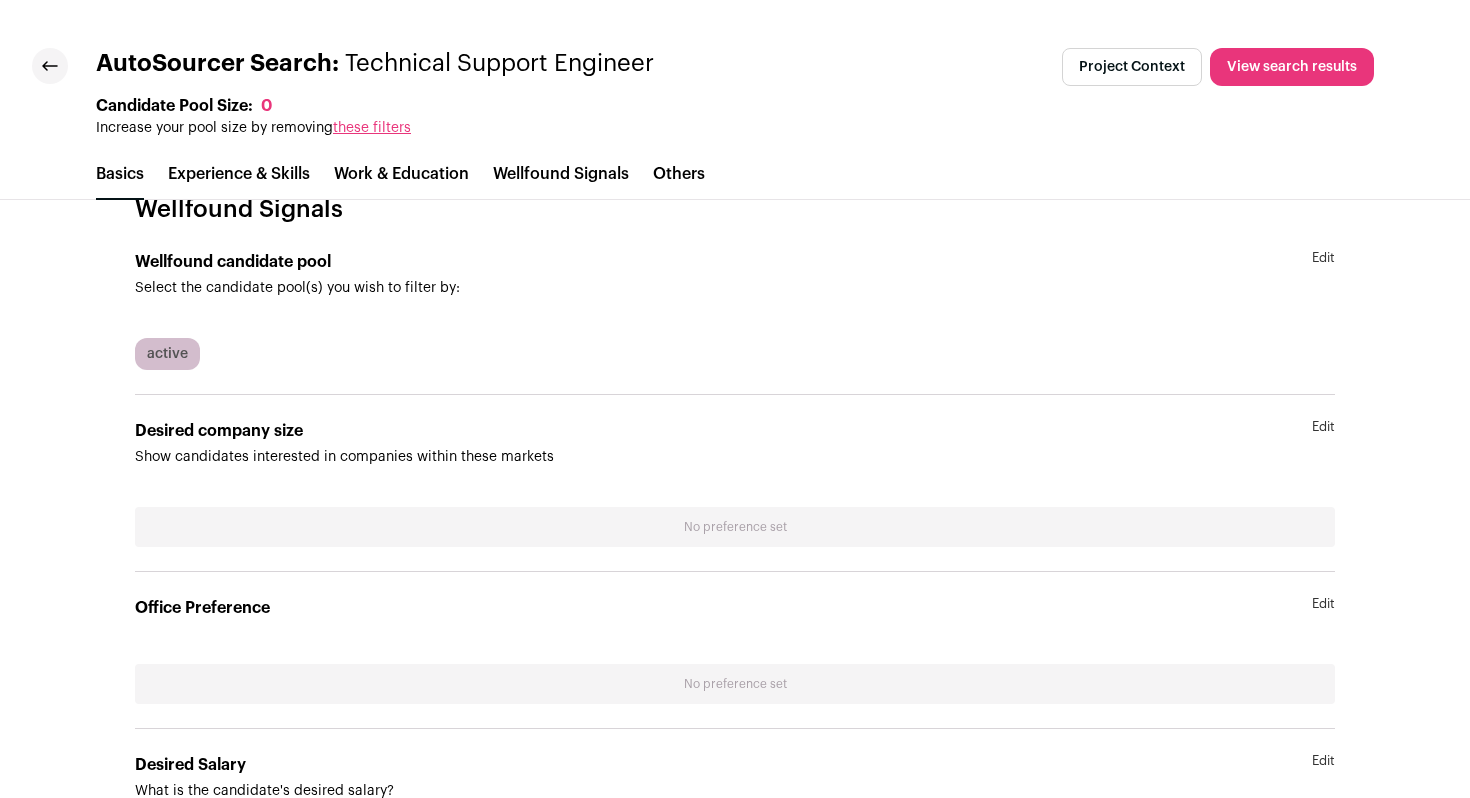 scroll, scrollTop: 3766, scrollLeft: 0, axis: vertical 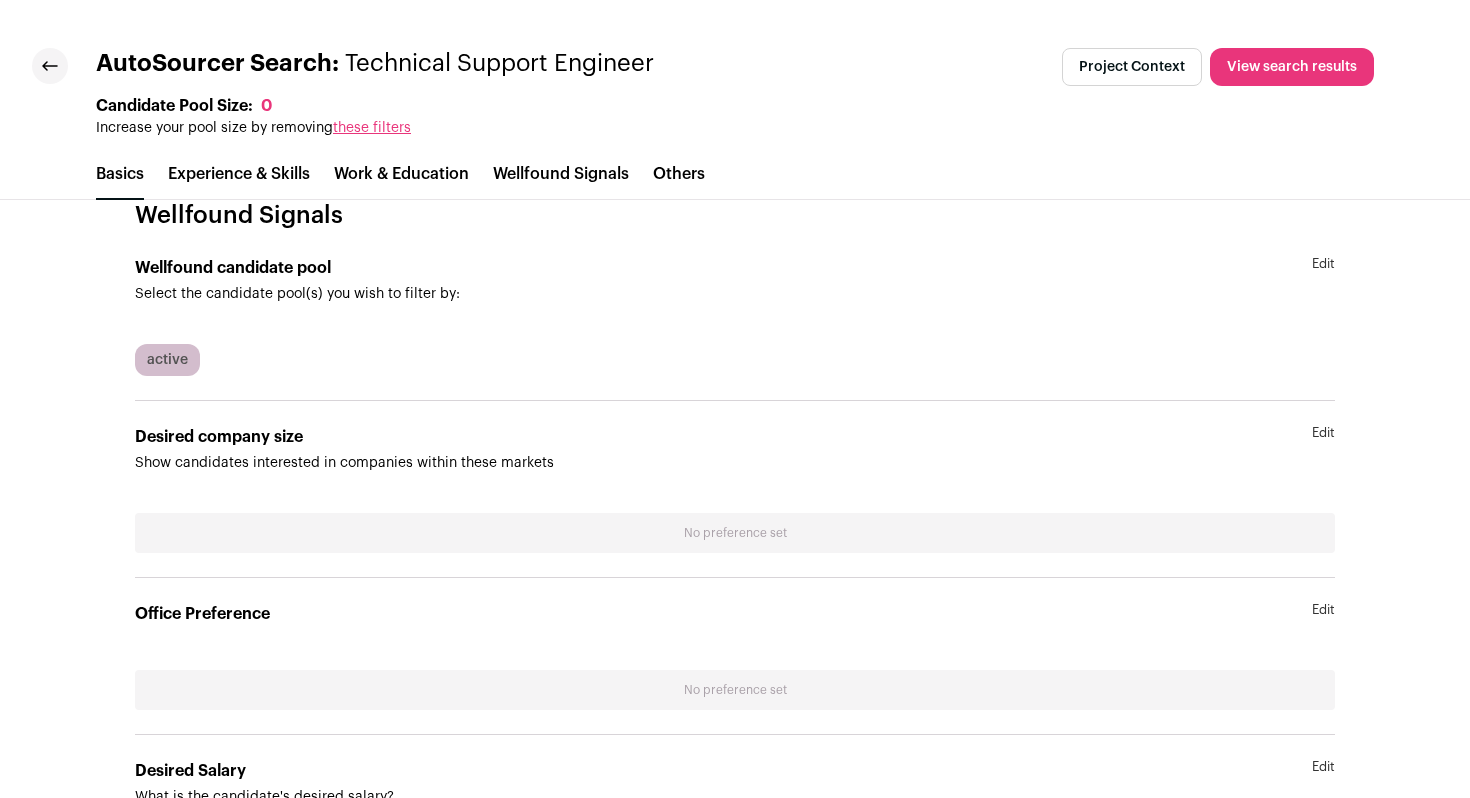 click on "Edit" at bounding box center (1323, 280) 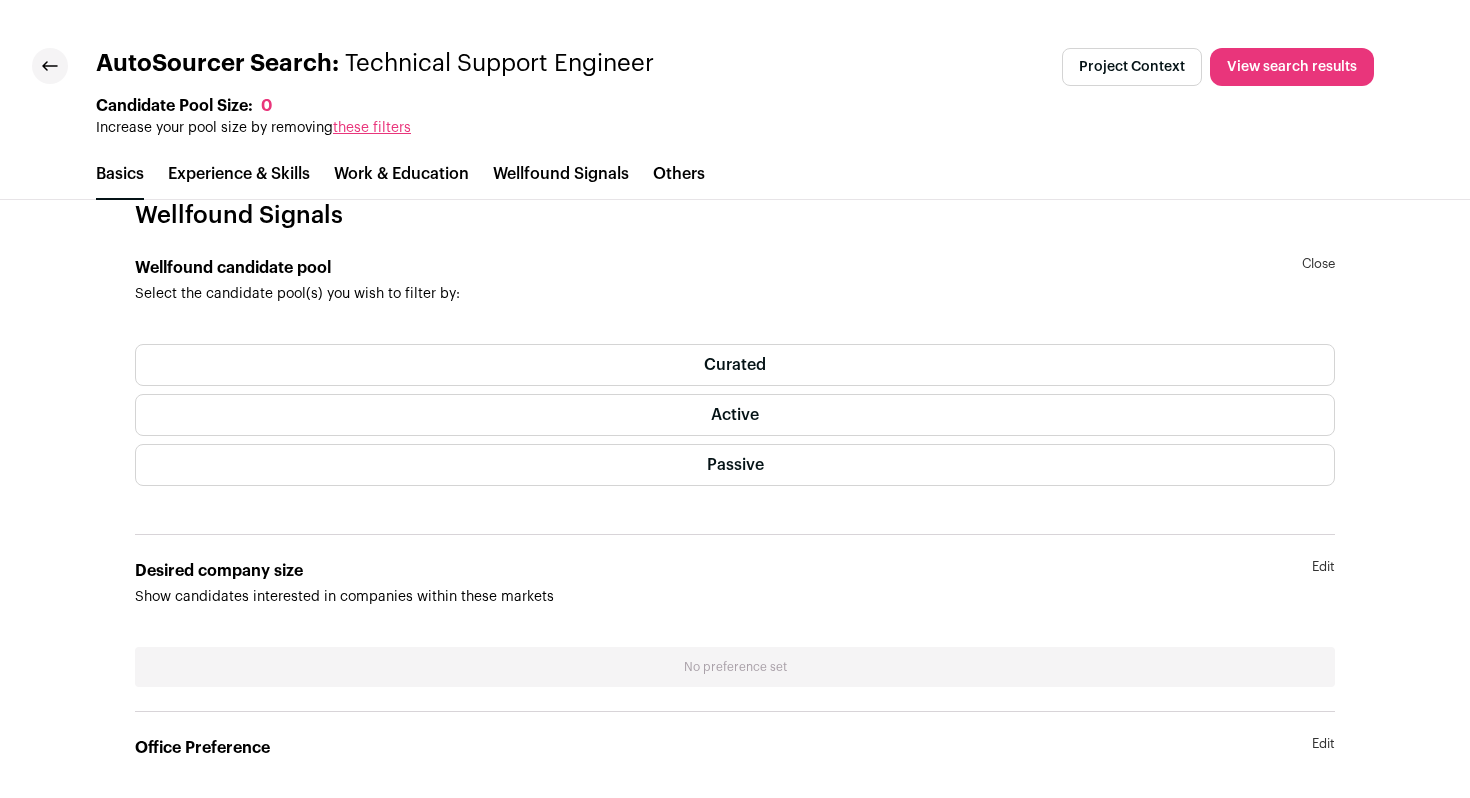 click on "Active" at bounding box center [735, 415] 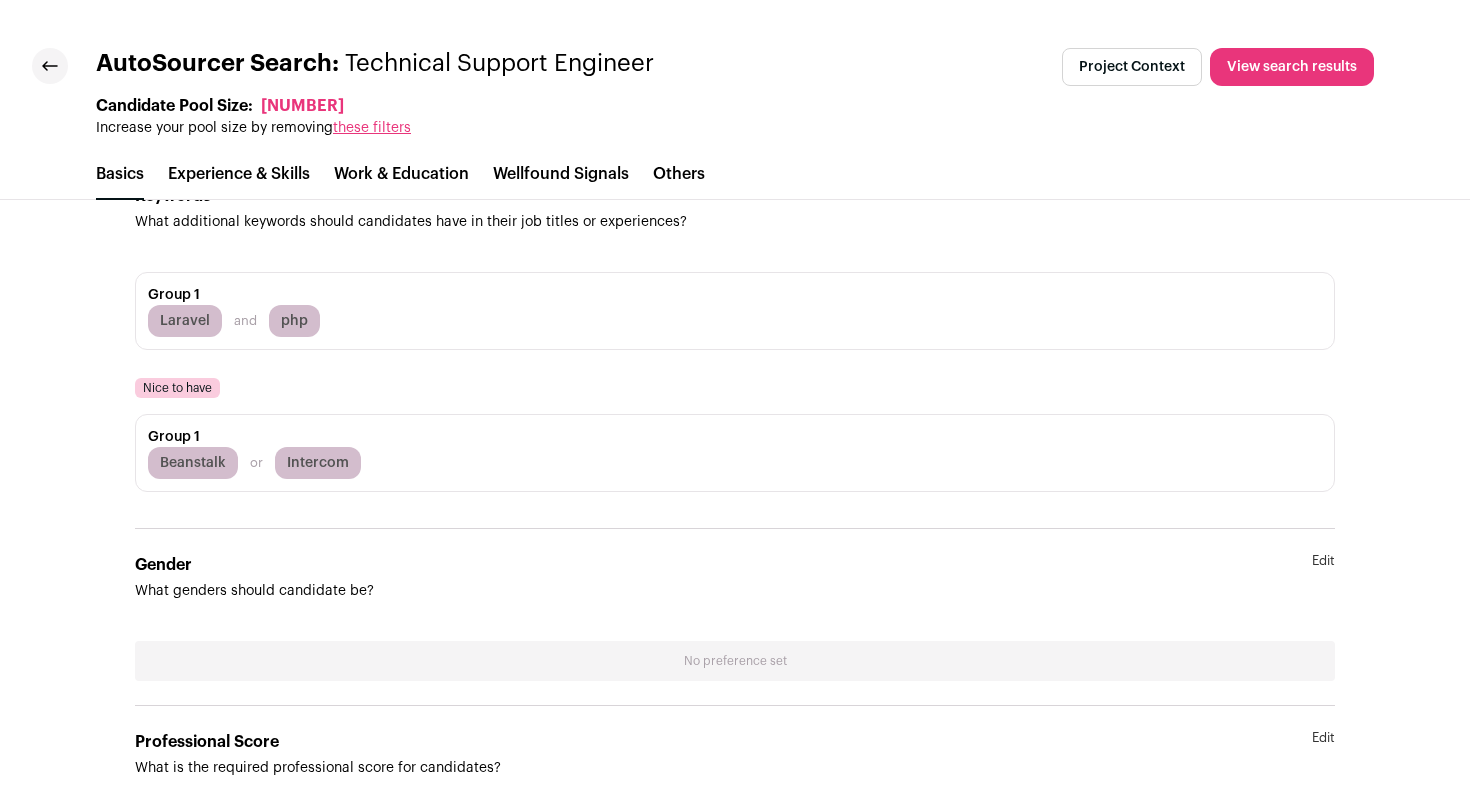 scroll, scrollTop: 4847, scrollLeft: 0, axis: vertical 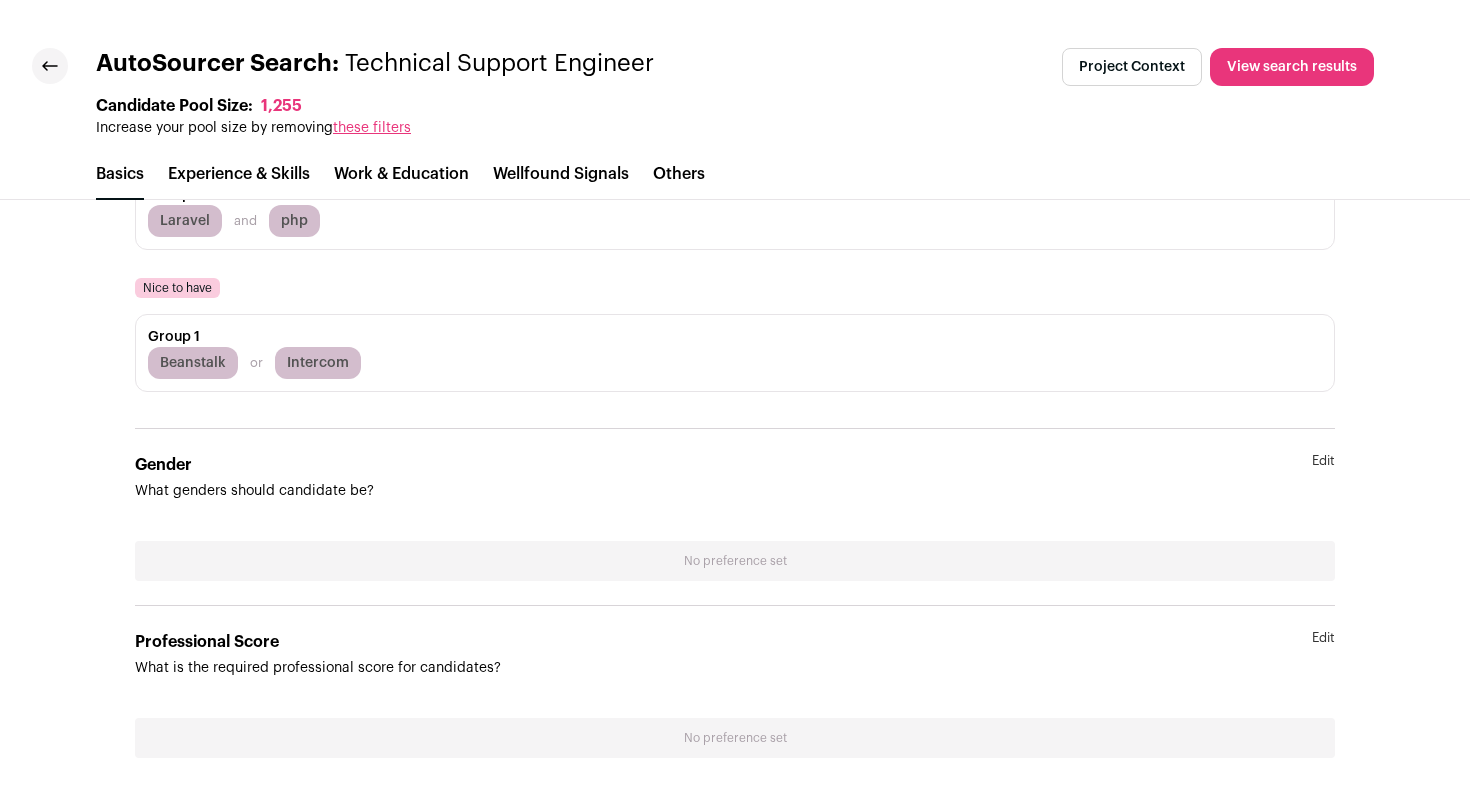 click at bounding box center [50, 66] 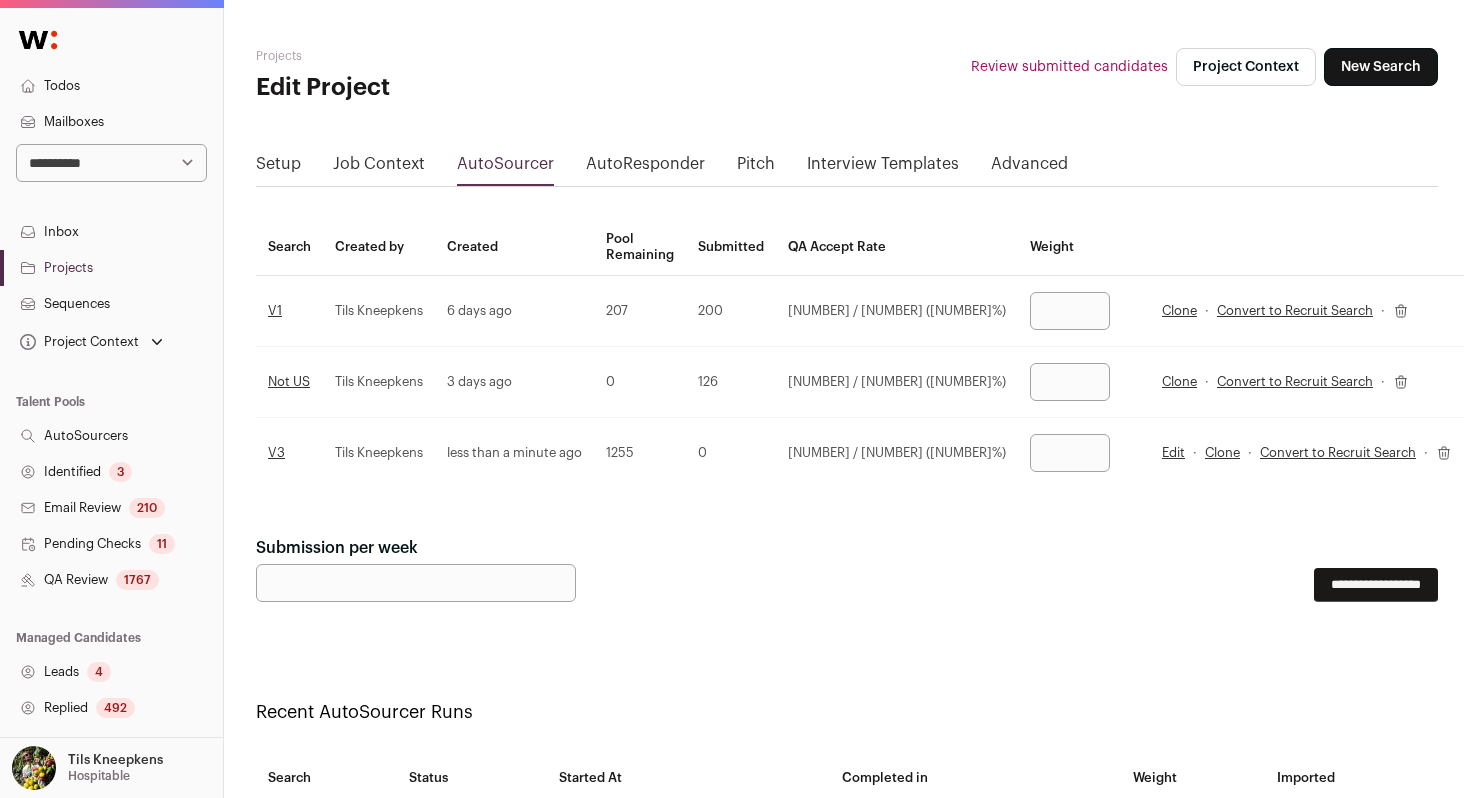 click at bounding box center (1070, 453) 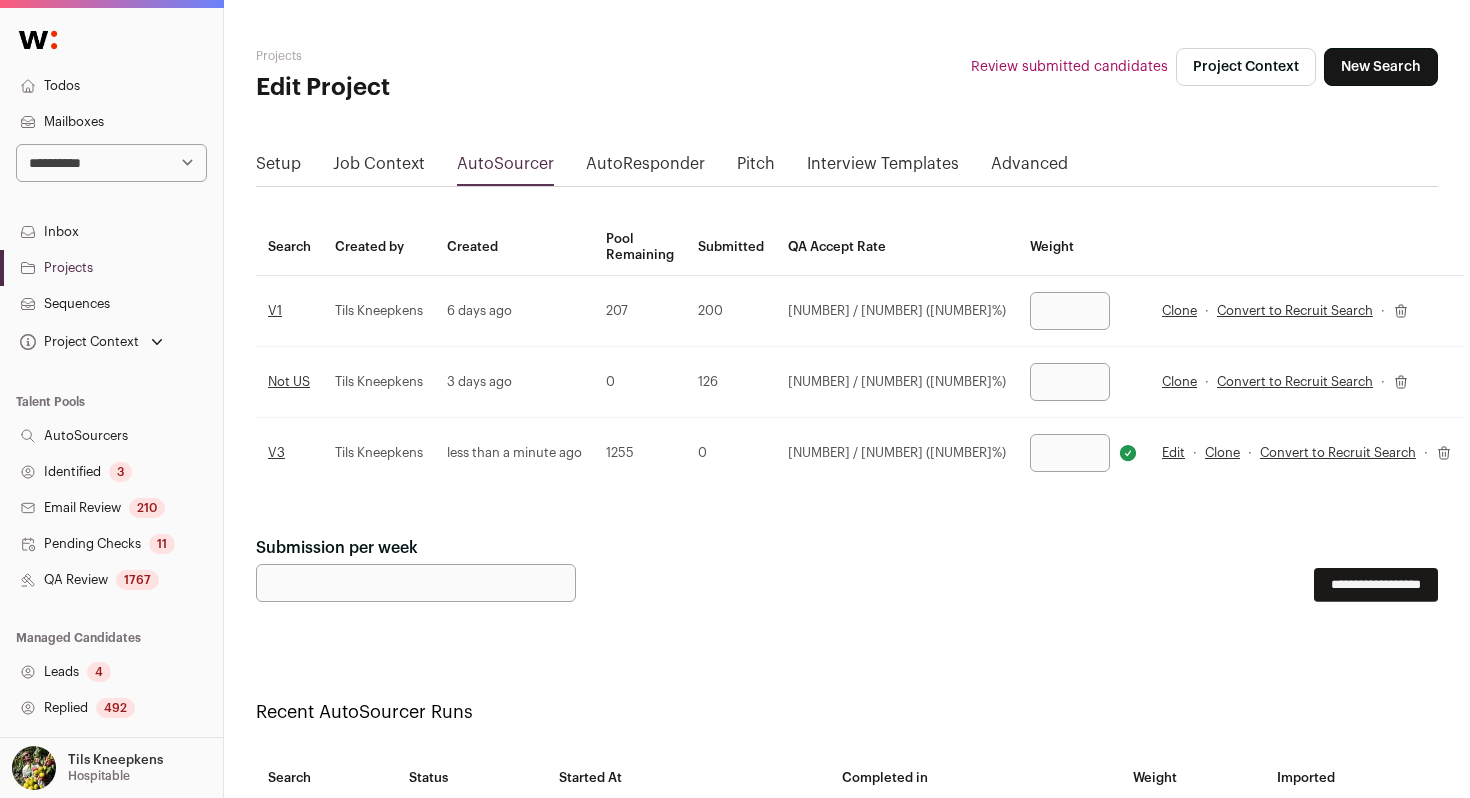 type on "*" 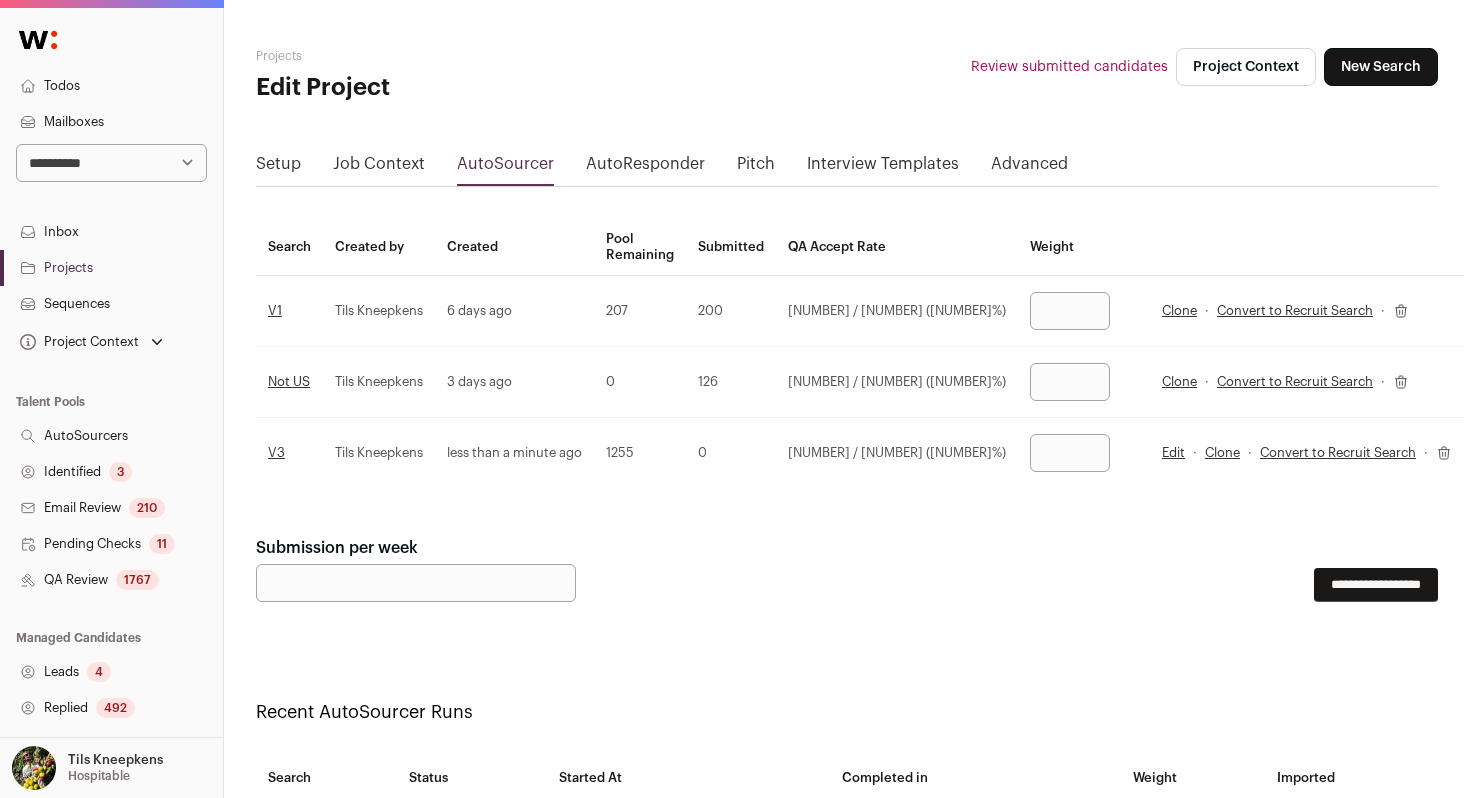 type on "*" 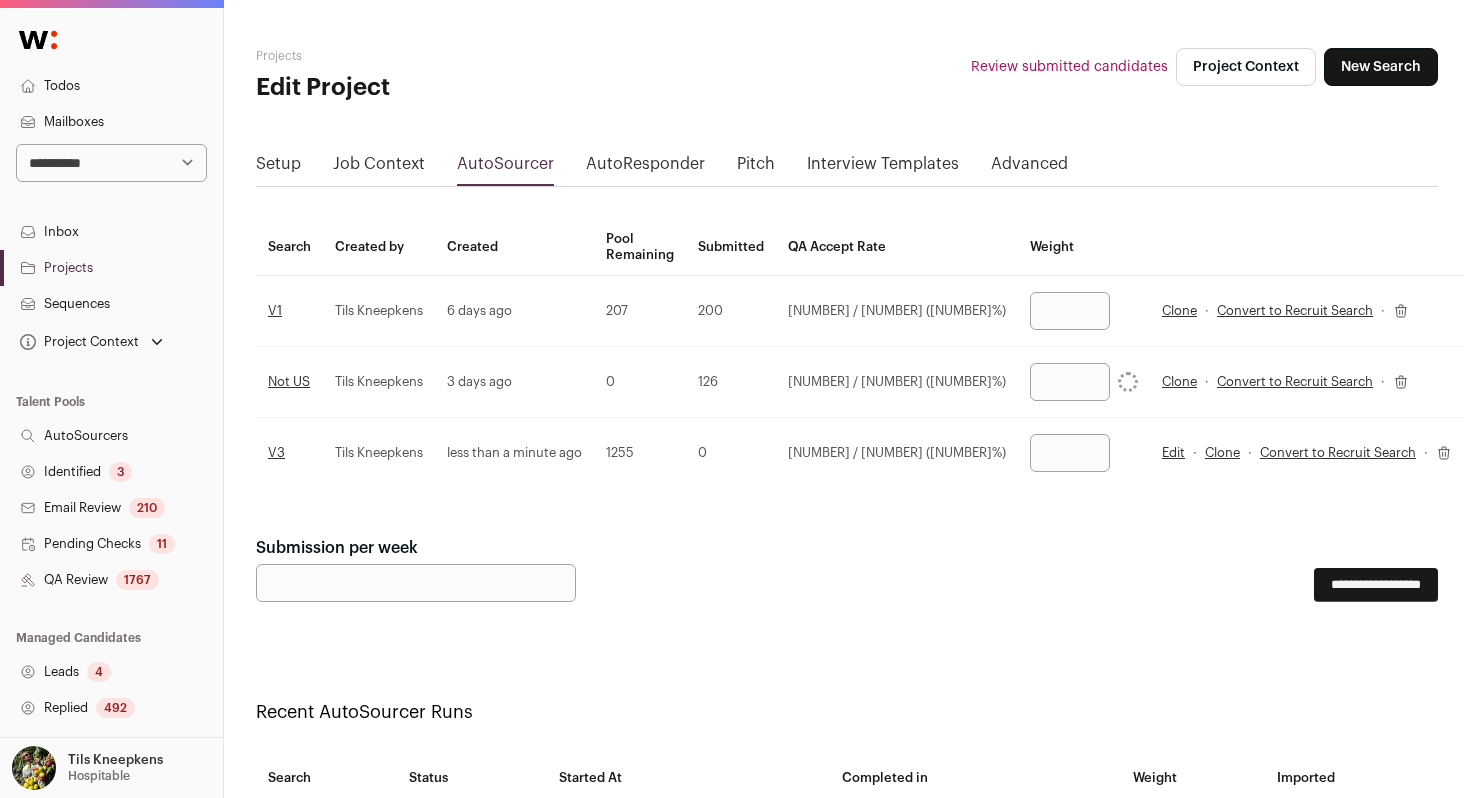 click on "Projects
Edit Project
Review submitted candidates
Project Context
New Search
Setup
Job Context
AutoSourcer
AutoResponder
Pitch
Interview Templates
Advanced
Search
Created by
Created
Pool Remaining
Submitted
QA Accept Rate
Weight
V1
Tils Kneepkens
6 days ago
207
200
7 / 28
(25%)
*
Clone
·
Convert to Recruit Search
·
Not US" at bounding box center [847, 577] 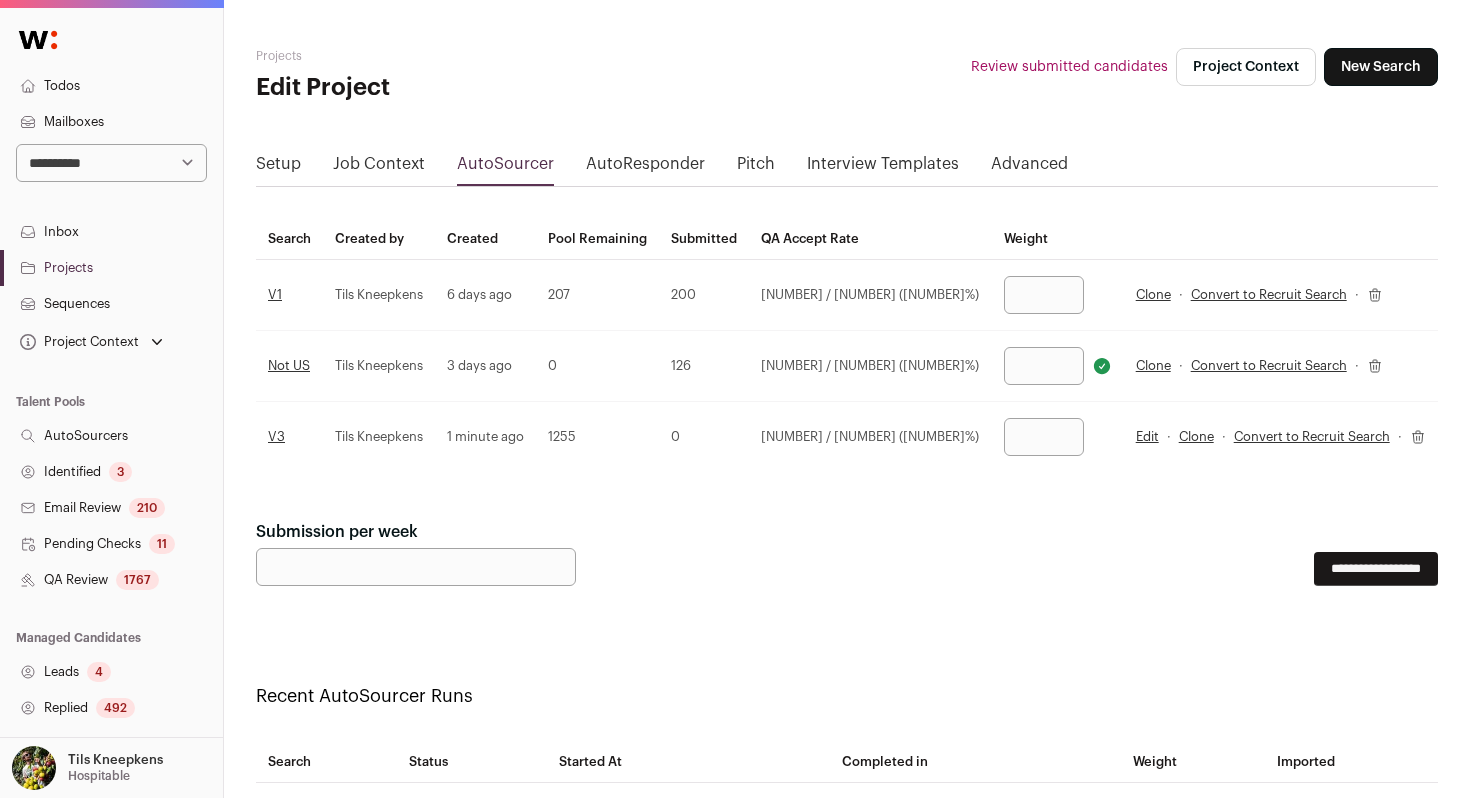 click on "**********" at bounding box center [1376, 569] 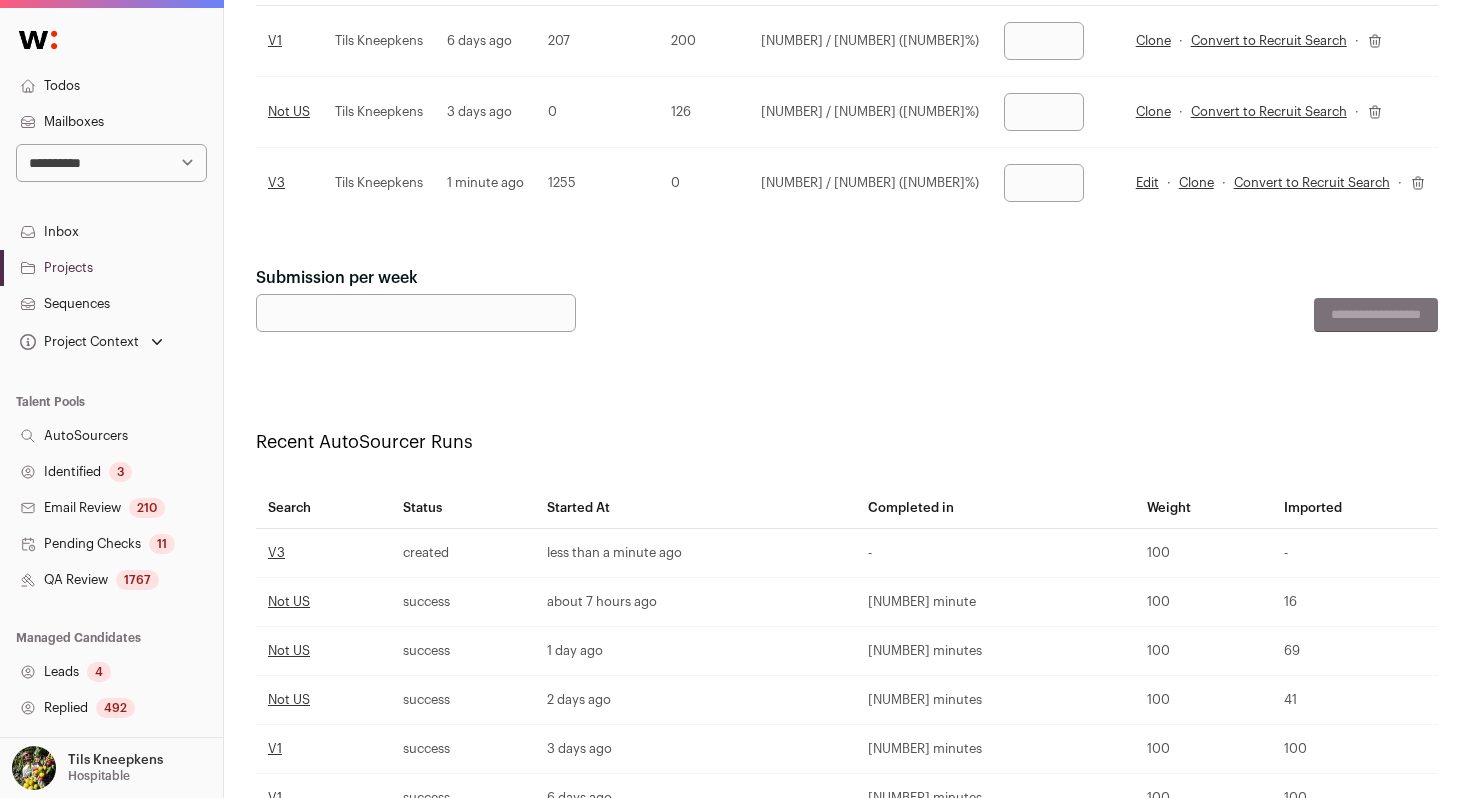 scroll, scrollTop: 322, scrollLeft: 0, axis: vertical 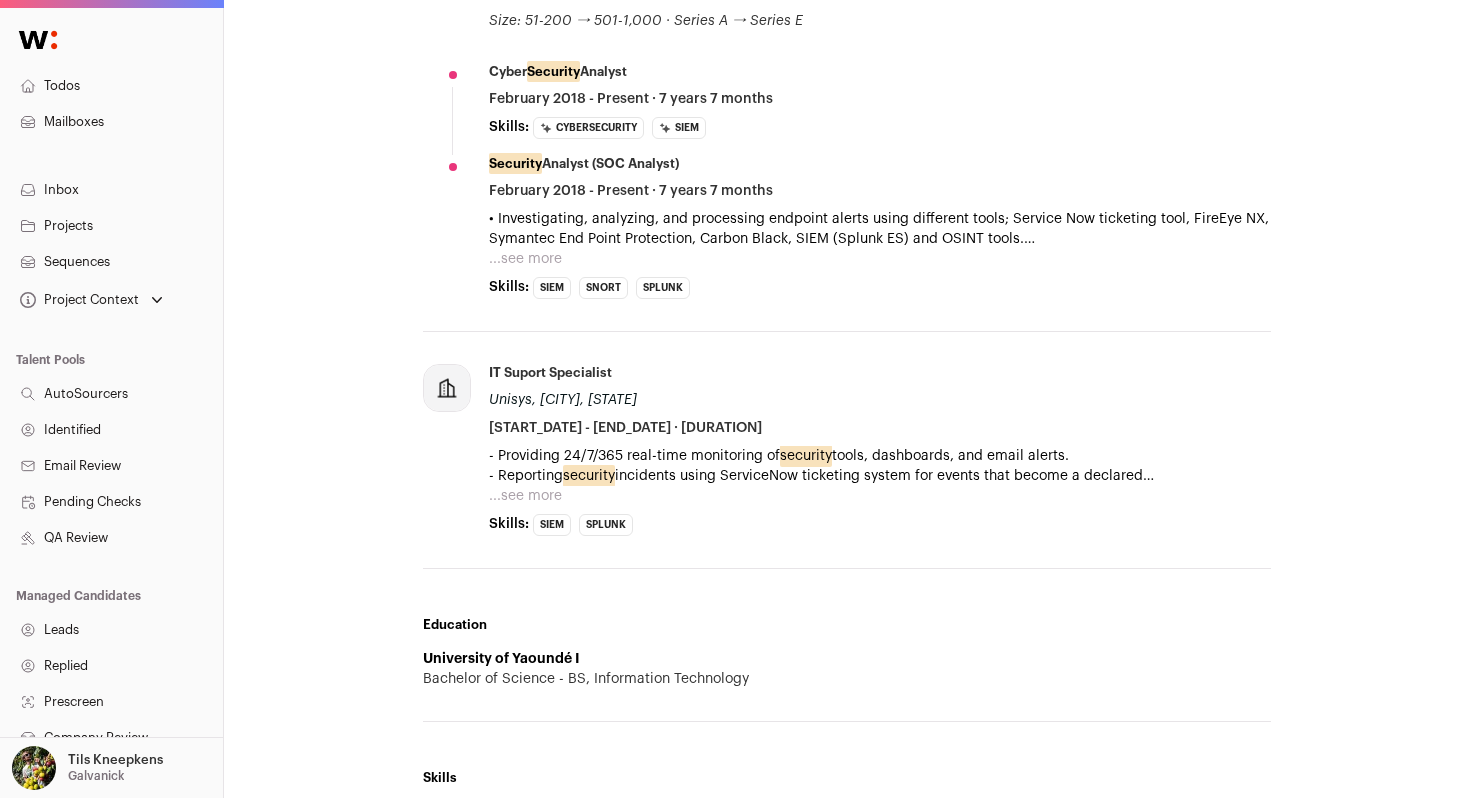 click on "...see more" at bounding box center (525, 259) 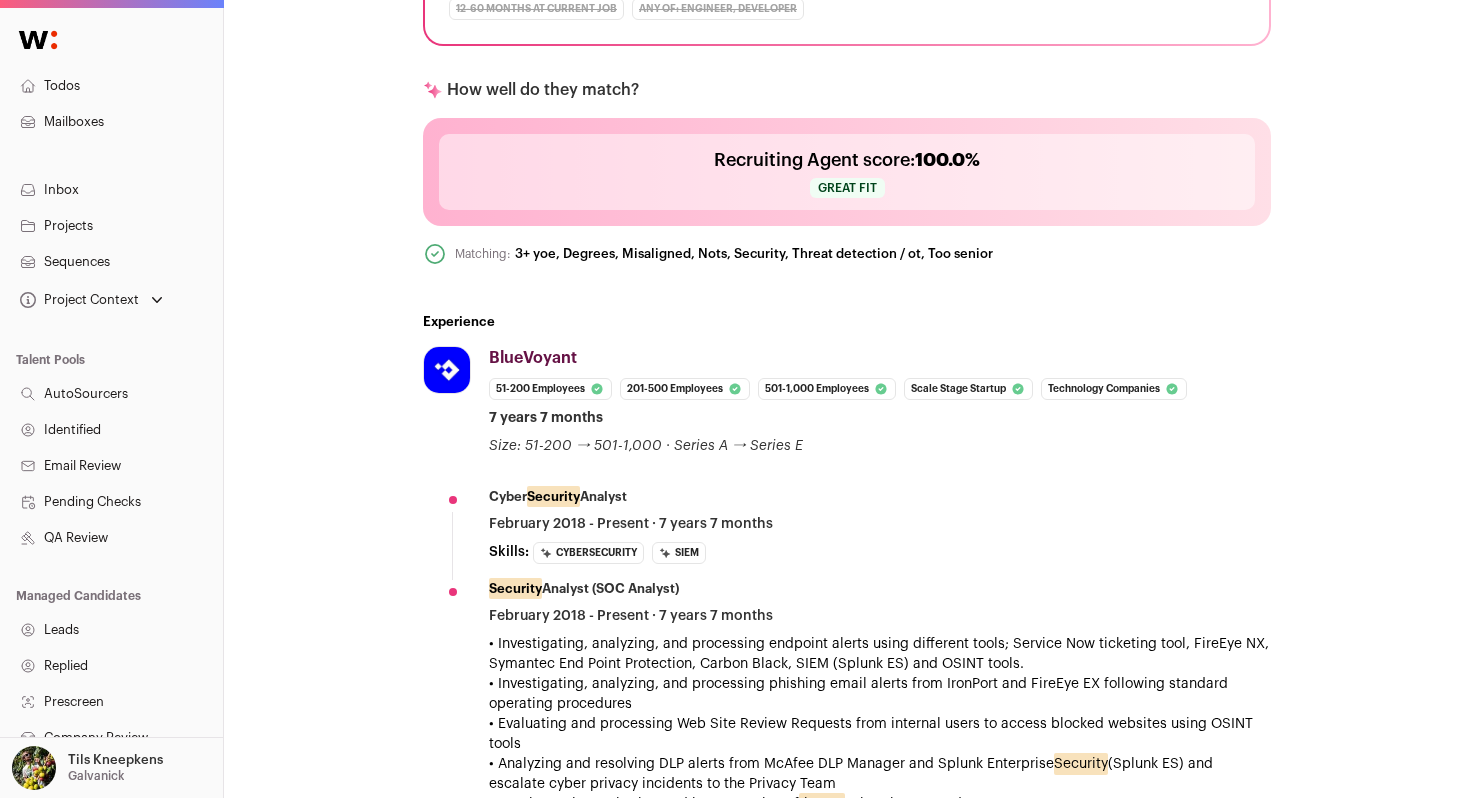 scroll, scrollTop: 573, scrollLeft: 0, axis: vertical 